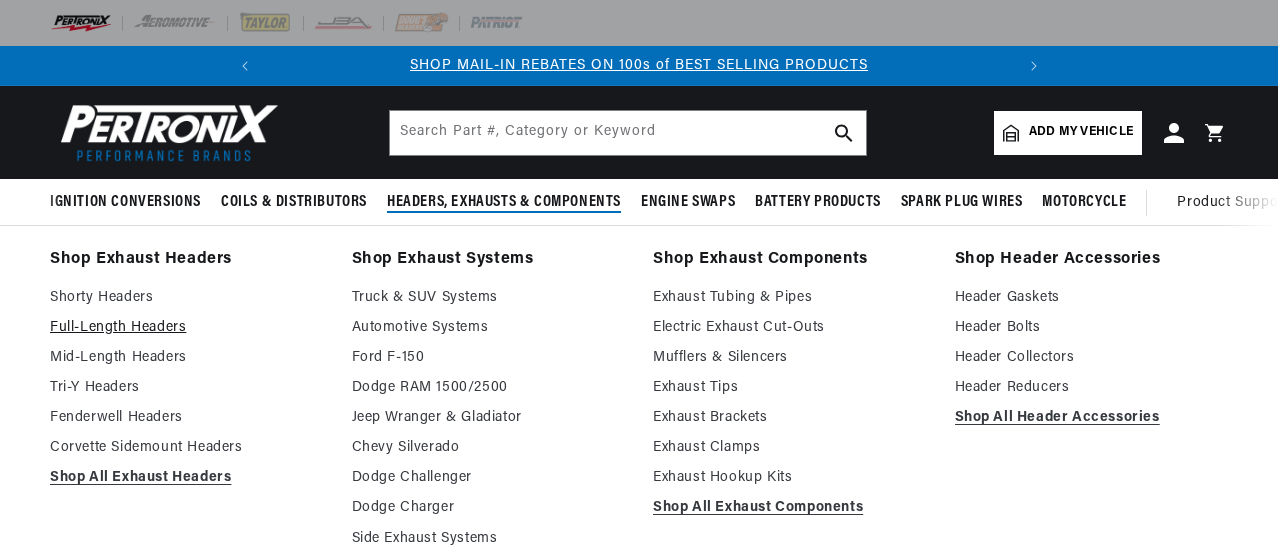 scroll, scrollTop: 0, scrollLeft: 0, axis: both 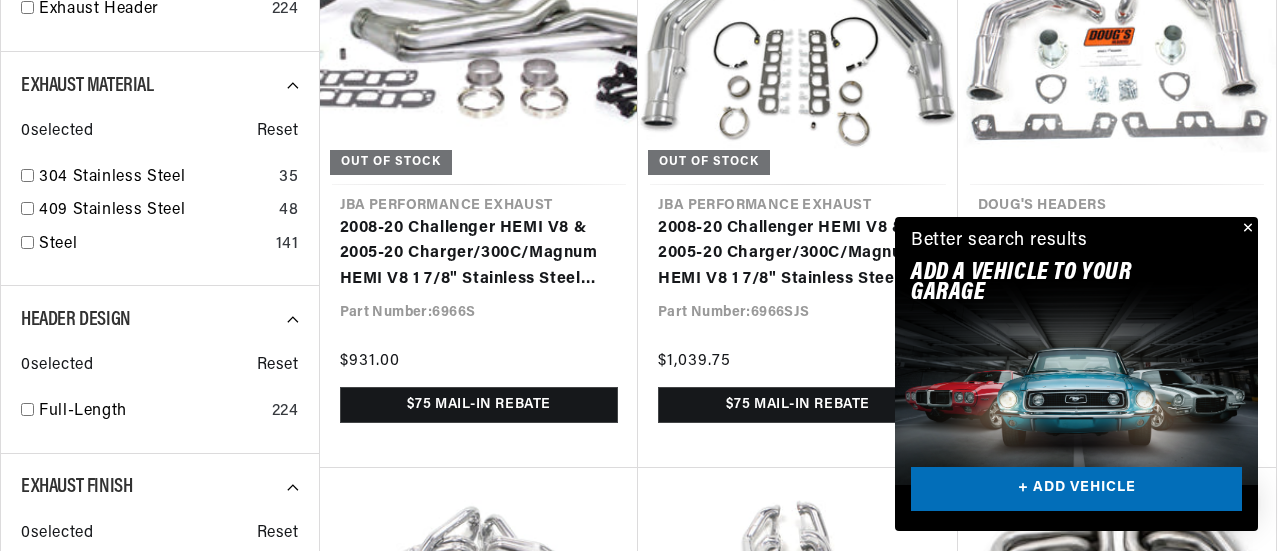 click at bounding box center [1246, 229] 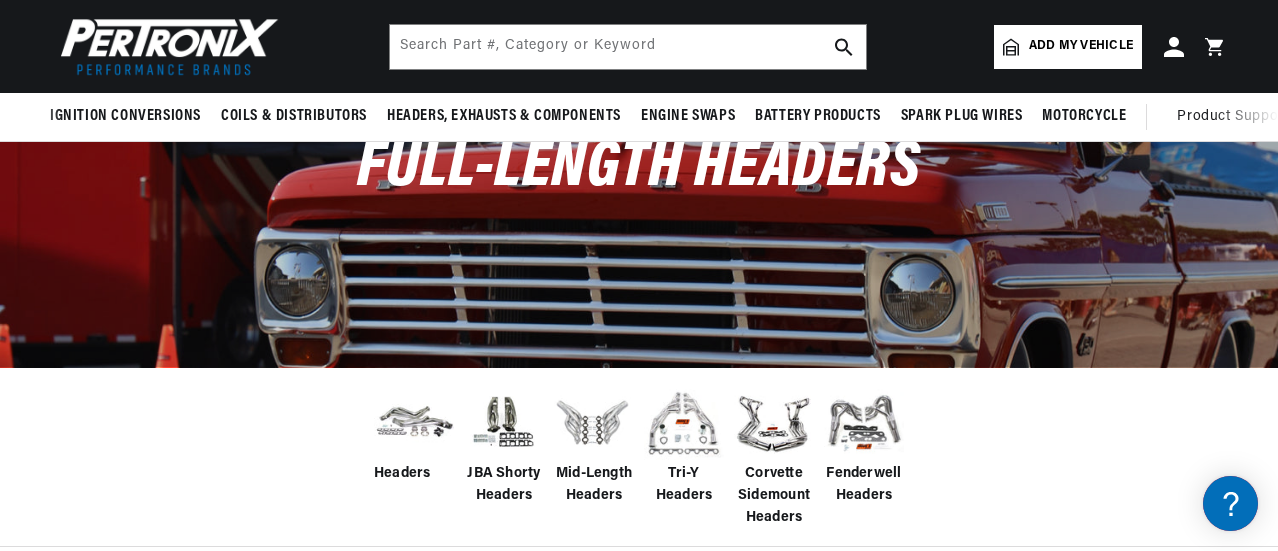 scroll, scrollTop: 300, scrollLeft: 0, axis: vertical 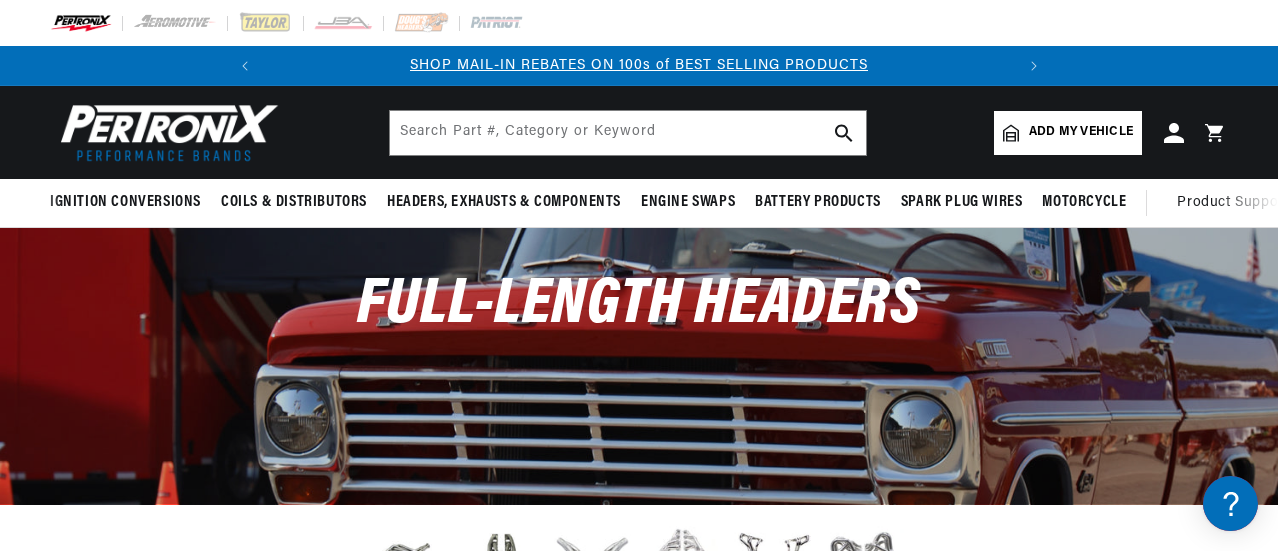 click on "Add my vehicle" at bounding box center (1081, 132) 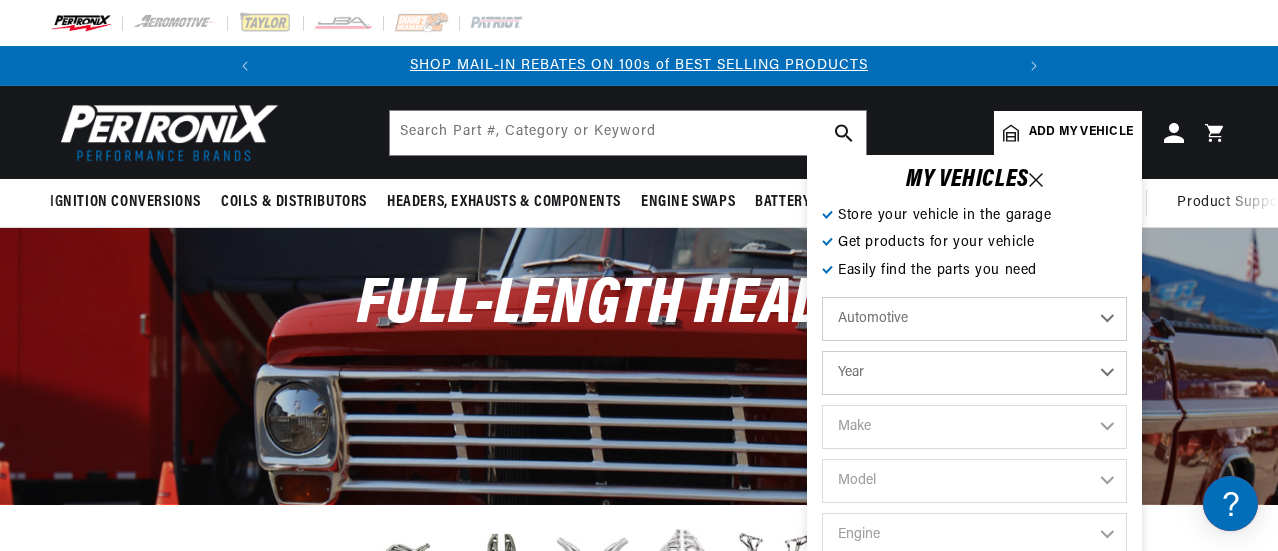 click on "Automotive
Agricultural
Industrial
Marine
Motorcycle" at bounding box center (974, 319) 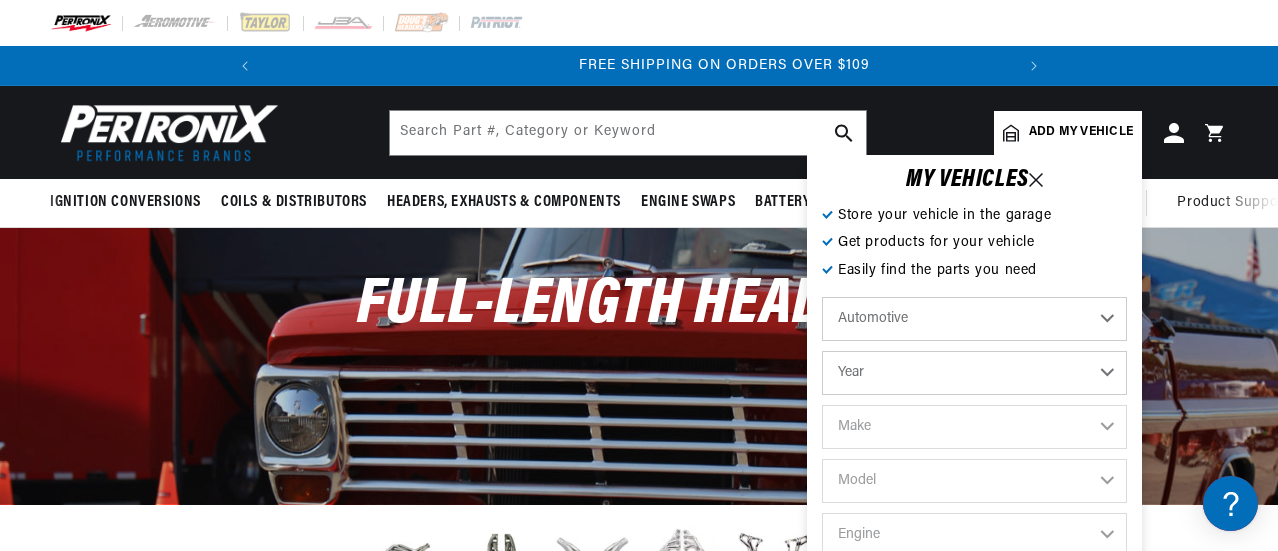 scroll, scrollTop: 0, scrollLeft: 747, axis: horizontal 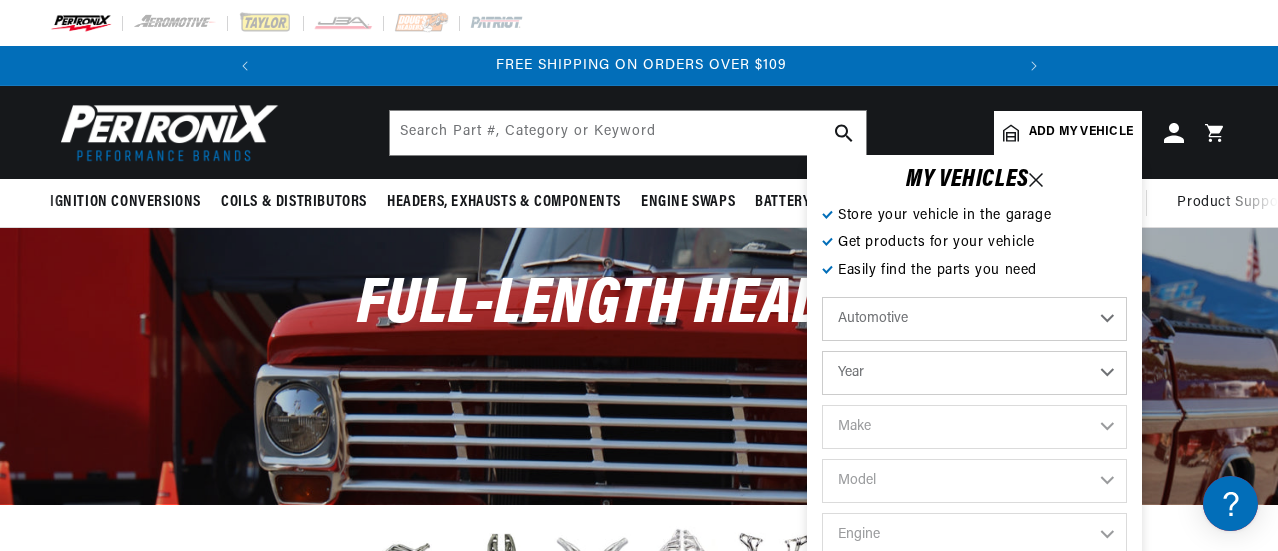 click on "Year
2022
2021
2020
2019
2018
2017
2016
2015
2014
2013
2012
2011
2010
2009
2008
2007
2006
2005
2004
2003
2002
2001
2000
1999
1998
1997
1996
1995
1994
1993
1992
1991
1990
1989
1988
1987
1986 1985" at bounding box center [974, 373] 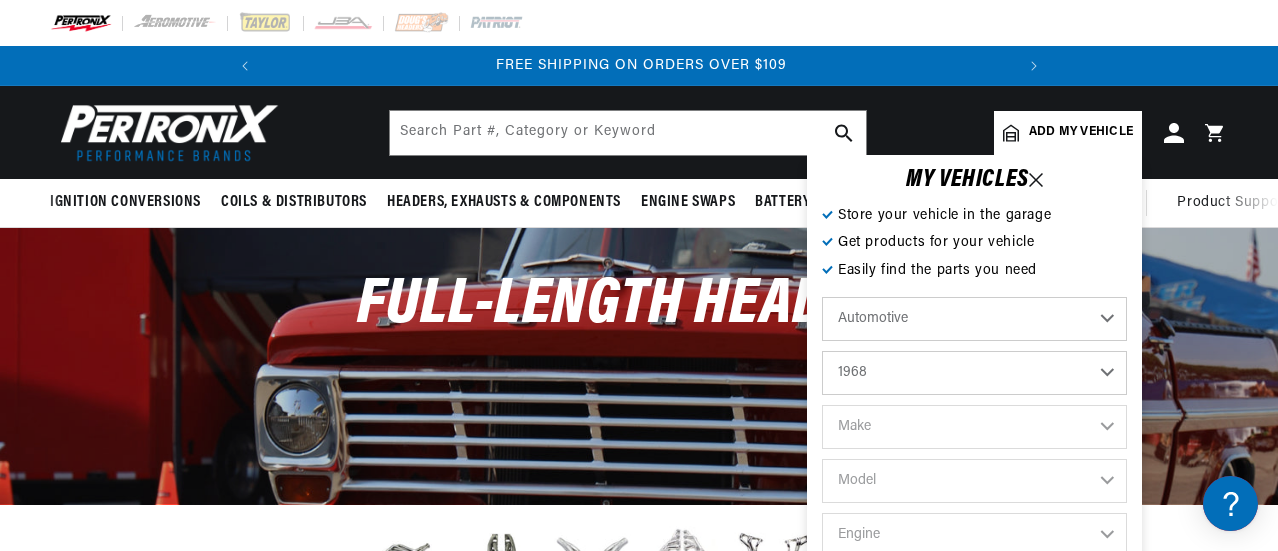 click on "Year
2022
2021
2020
2019
2018
2017
2016
2015
2014
2013
2012
2011
2010
2009
2008
2007
2006
2005
2004
2003
2002
2001
2000
1999
1998
1997
1996
1995
1994
1993
1992
1991
1990
1989
1988
1987
1986 1985" at bounding box center [974, 373] 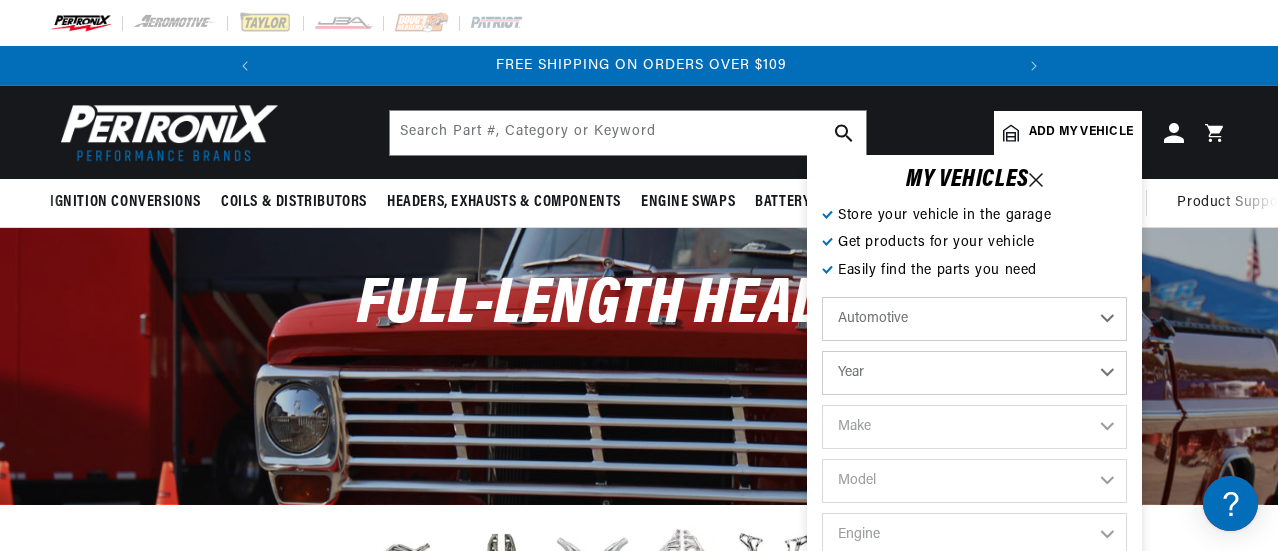 select on "1968" 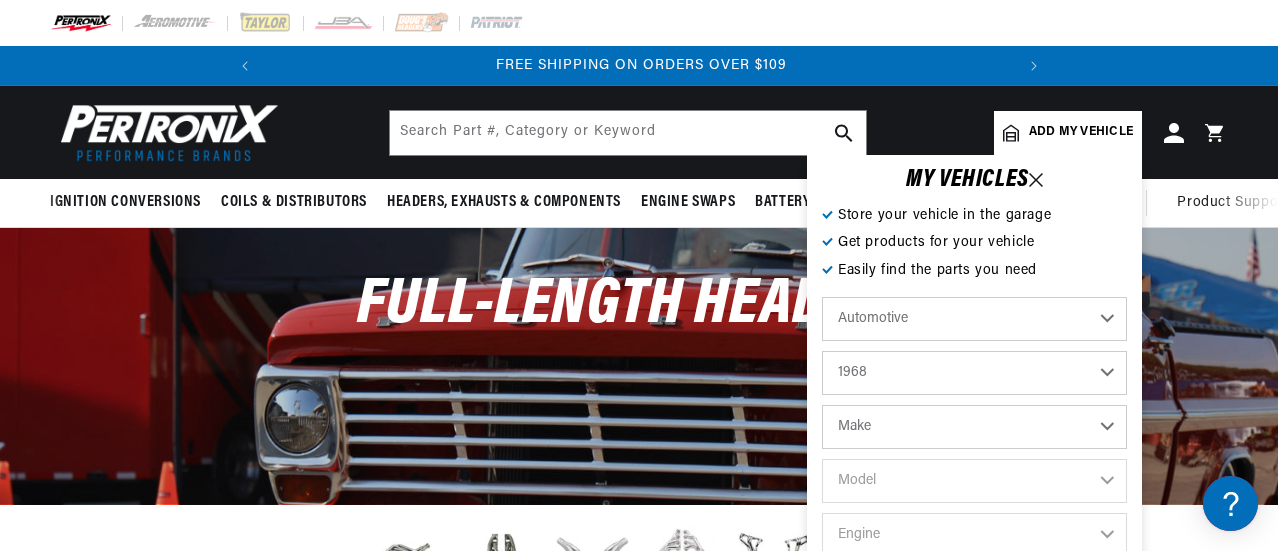 click on "Make
Alfa Romeo
American Motors
Aston Martin
Austin
Austin Healey
Avanti
Bentley
Buick
Cadillac
Checker
Chevrolet
Chrysler
Citroen
Dodge
Ferrari
Fiat
Ford
Ford (Europe)
GMC
Honda
IHC Truck
International
Jaguar
Jeep
Lamborghini
Lancia
Lincoln
Lotus
Maserati
Mercedes-Benz
Mercury
MG
Opel" at bounding box center [974, 427] 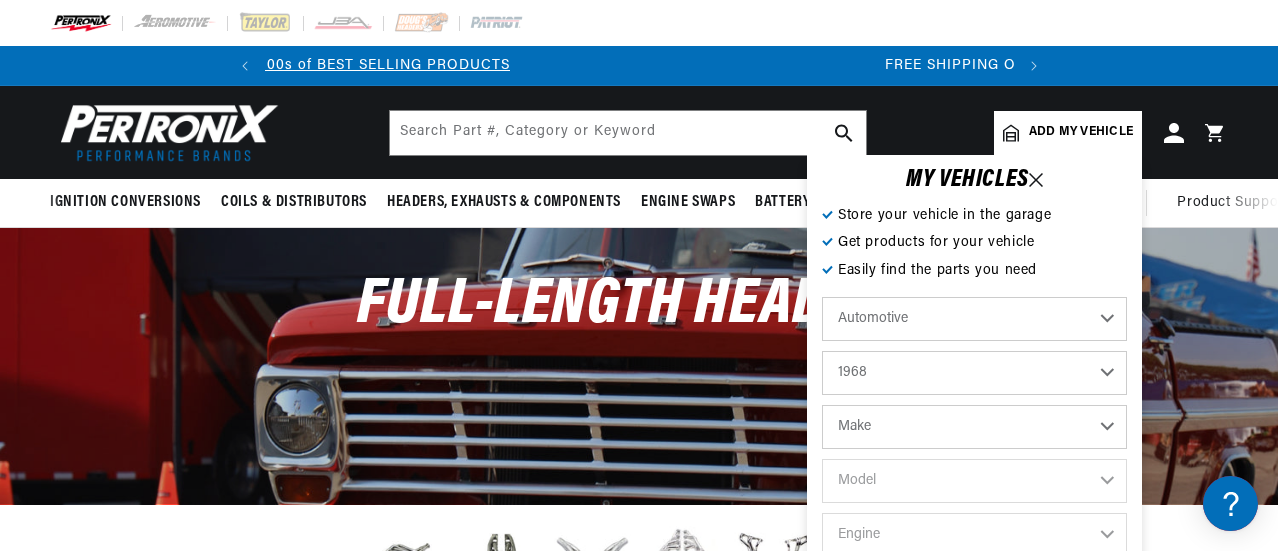 scroll, scrollTop: 0, scrollLeft: 0, axis: both 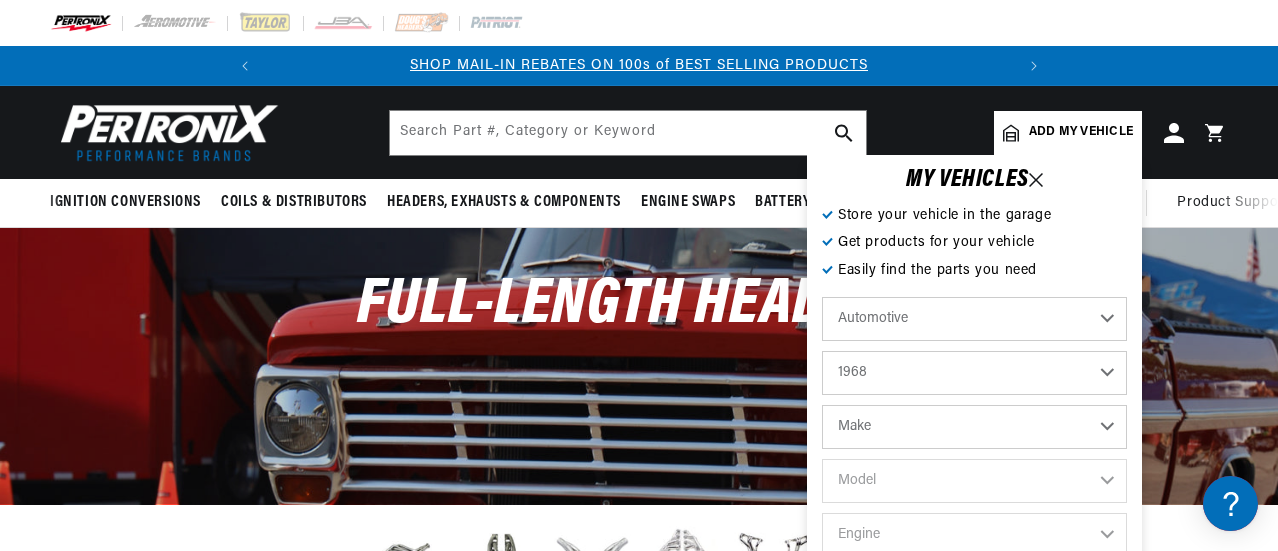 select on "Chevrolet" 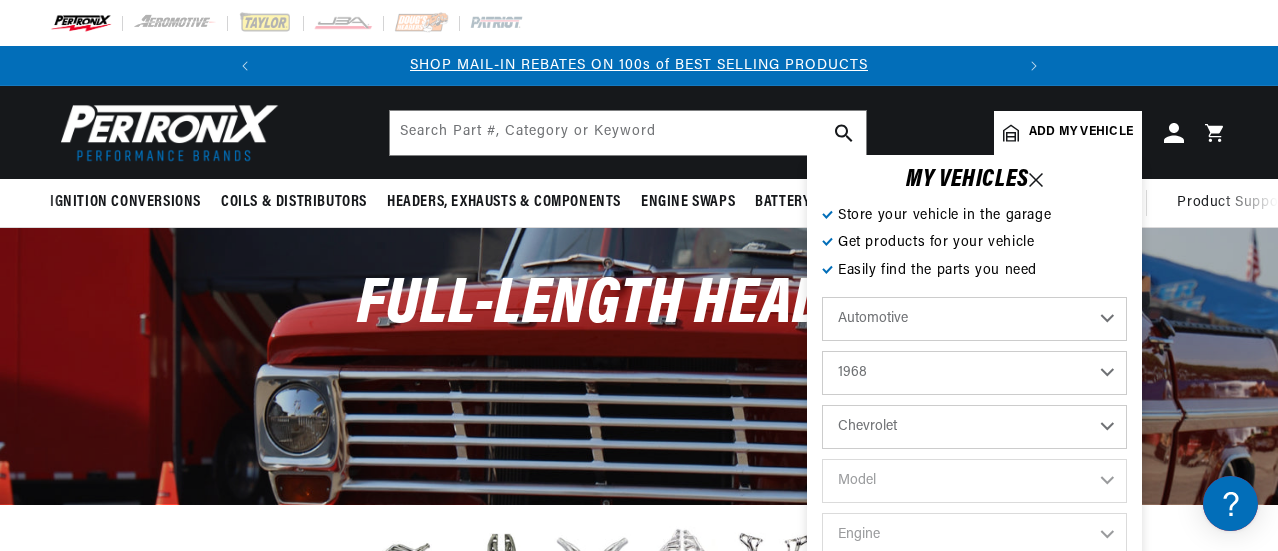click on "Make
Alfa Romeo
American Motors
Aston Martin
Austin
Austin Healey
Avanti
Bentley
Buick
Cadillac
Checker
Chevrolet
Chrysler
Citroen
Dodge
Ferrari
Fiat
Ford
Ford (Europe)
GMC
Honda
IHC Truck
International
Jaguar
Jeep
Lamborghini
Lancia
Lincoln
Lotus
Maserati
Mercedes-Benz
Mercury
MG
Opel" at bounding box center [974, 427] 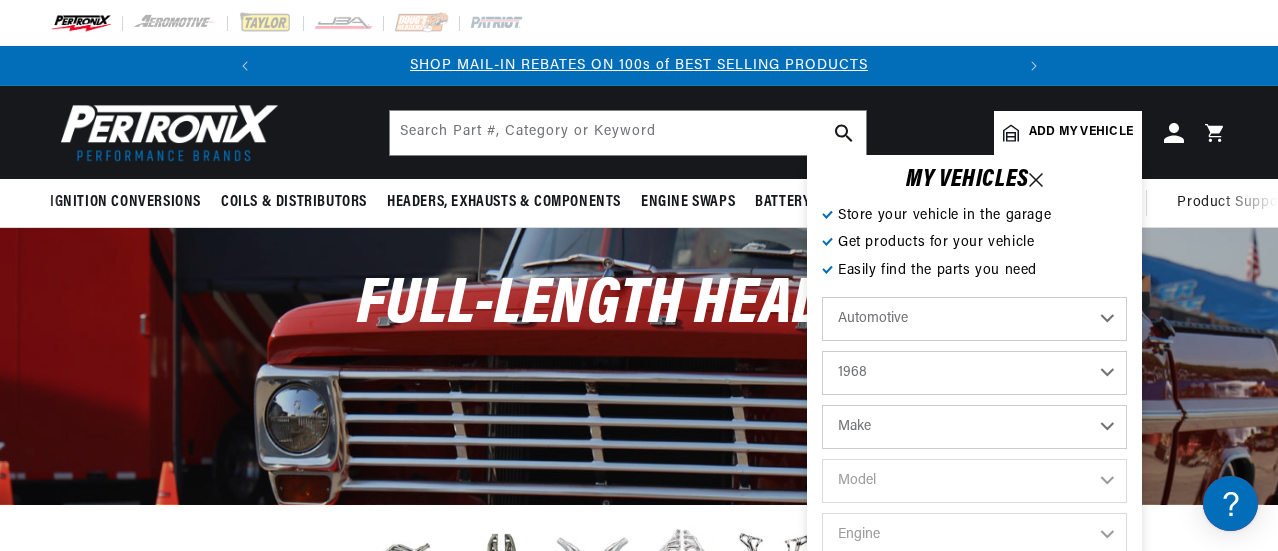 select on "Chevrolet" 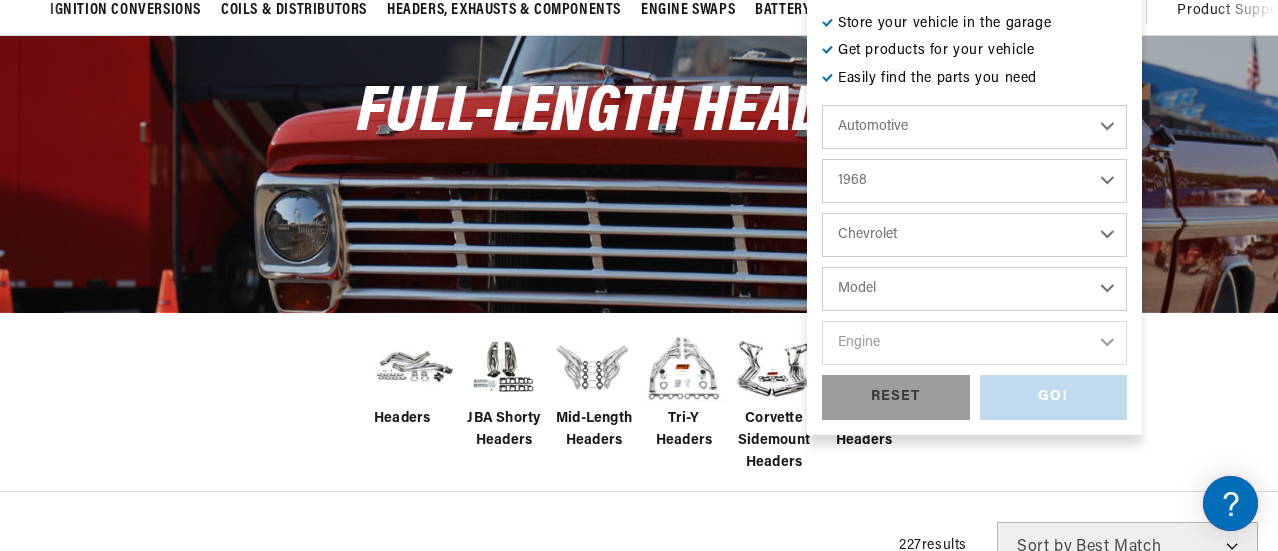 scroll, scrollTop: 200, scrollLeft: 0, axis: vertical 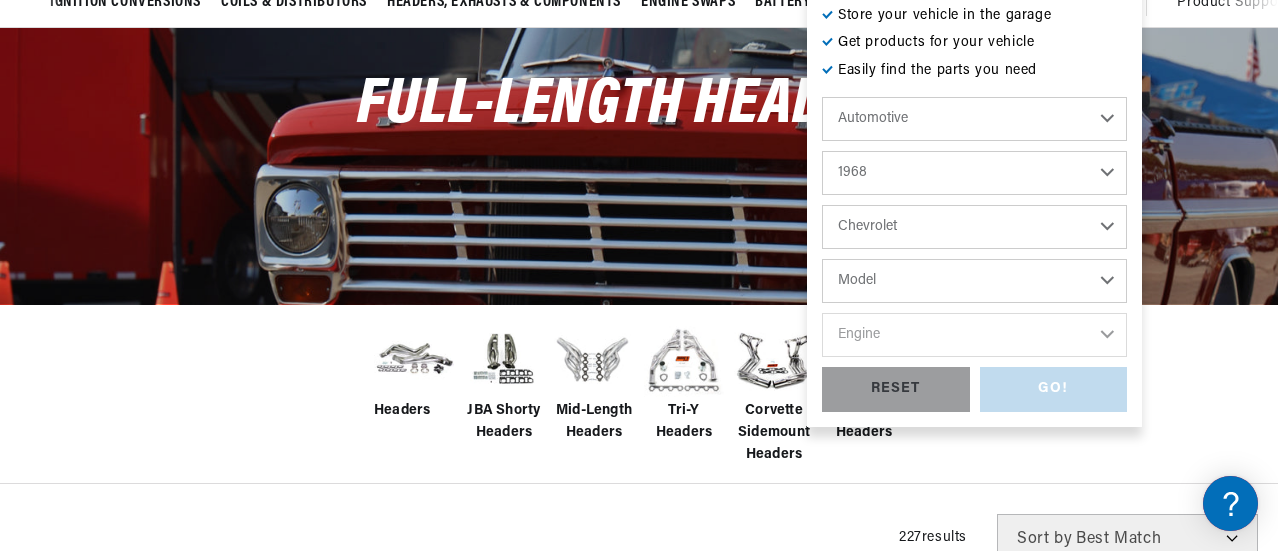 click on "Model
Bel Air
Biscayne
C10 Pickup
C10 Suburban
C20 Pickup
C20 Suburban
C30 Pickup
C50
C60
Camaro
Caprice
Chevelle
Chevy II
Corvair
Corvette
El Camino
G10 Van
G20 Van
Impala
K10 Pickup
K10 Suburban
K20 Pickup
K20 Suburban
K30 Pickup
P10 Van
P20 Van
P30 Van" at bounding box center [974, 281] 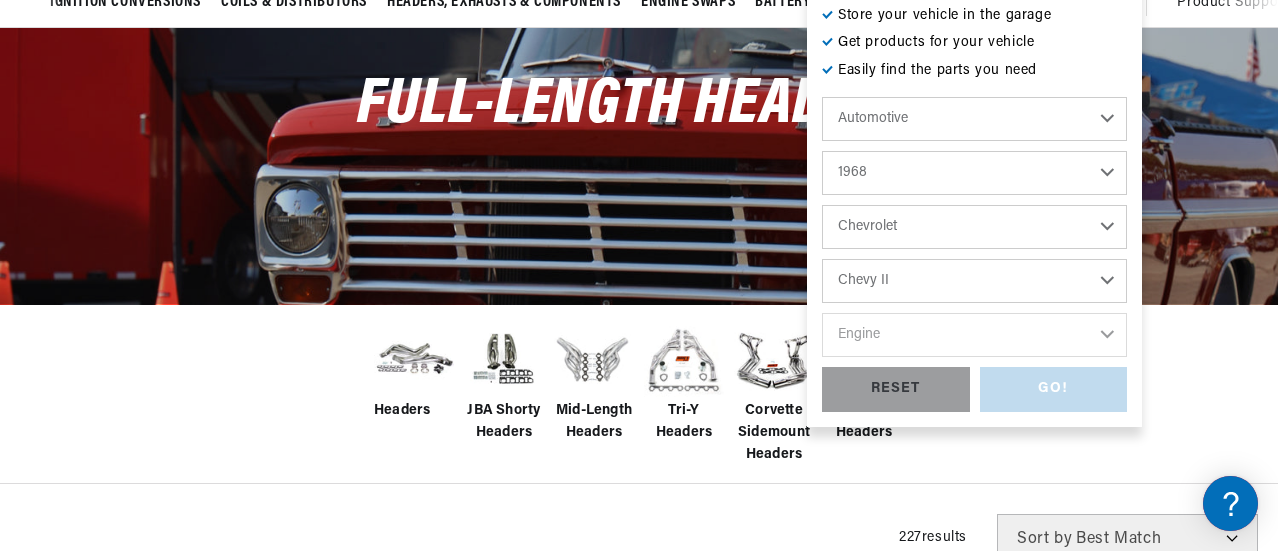 click on "Model
Bel Air
Biscayne
C10 Pickup
C10 Suburban
C20 Pickup
C20 Suburban
C30 Pickup
C50
C60
Camaro
Caprice
Chevelle
Chevy II
Corvair
Corvette
El Camino
G10 Van
G20 Van
Impala
K10 Pickup
K10 Suburban
K20 Pickup
K20 Suburban
K30 Pickup
P10 Van
P20 Van
P30 Van" at bounding box center [974, 281] 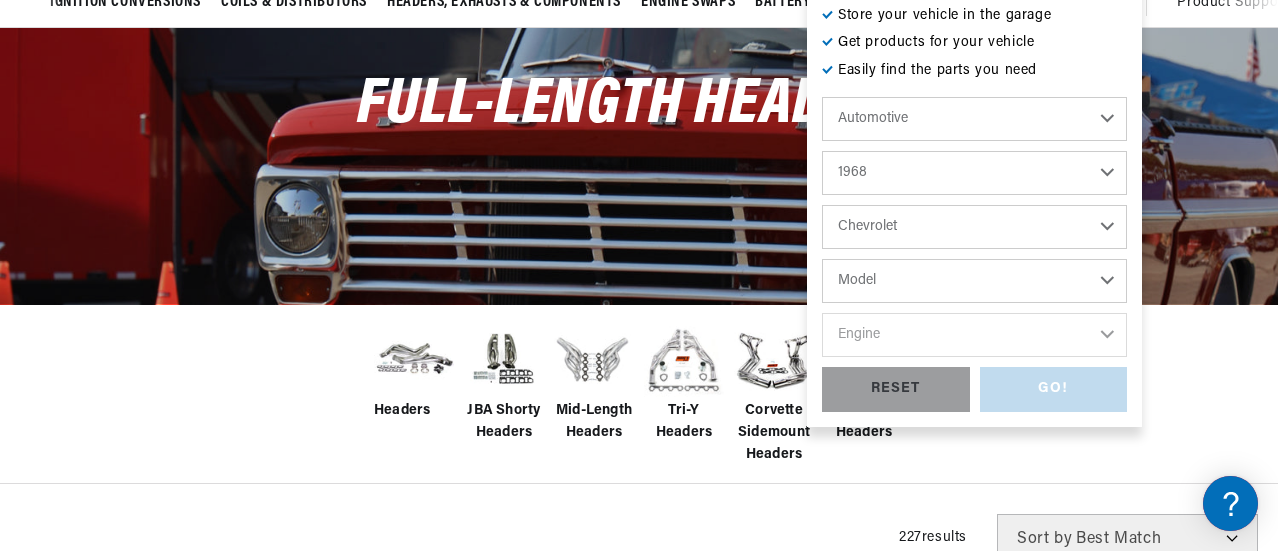 select on "Chevy-II" 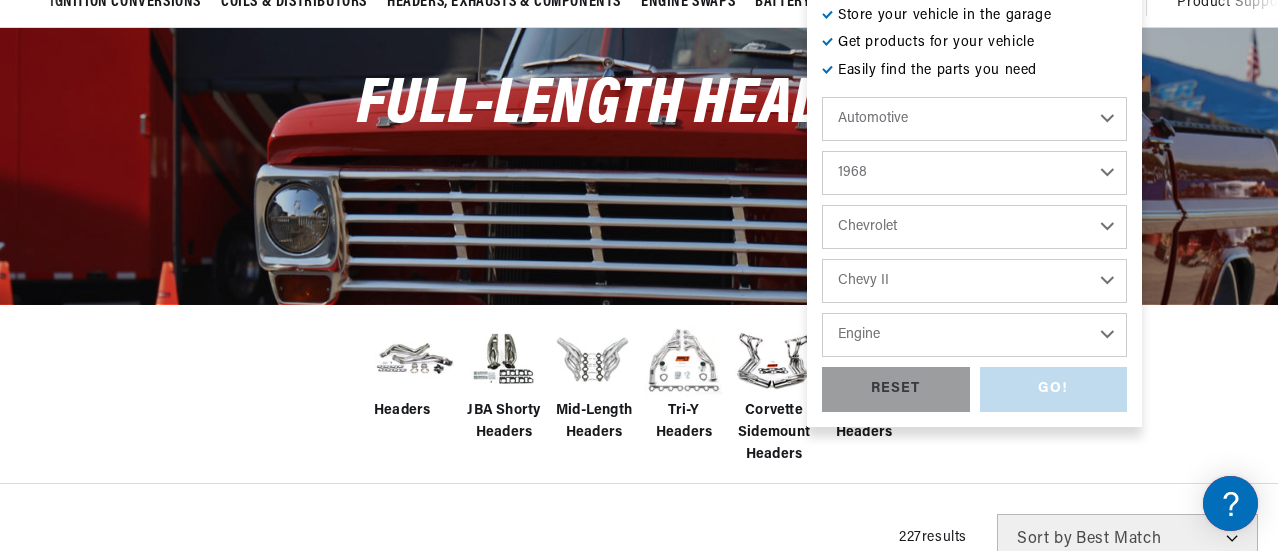 click on "Engine
3.2L
4.6L
153cid / 2.5L
230cid / 3.8L
250cid / 4.1L
305cid / 5.0L
307cid / 5.0L
327cid / 5.3L
327cid / 5.4L
350cid / 5.7L
396cid / 6.5L" at bounding box center (974, 335) 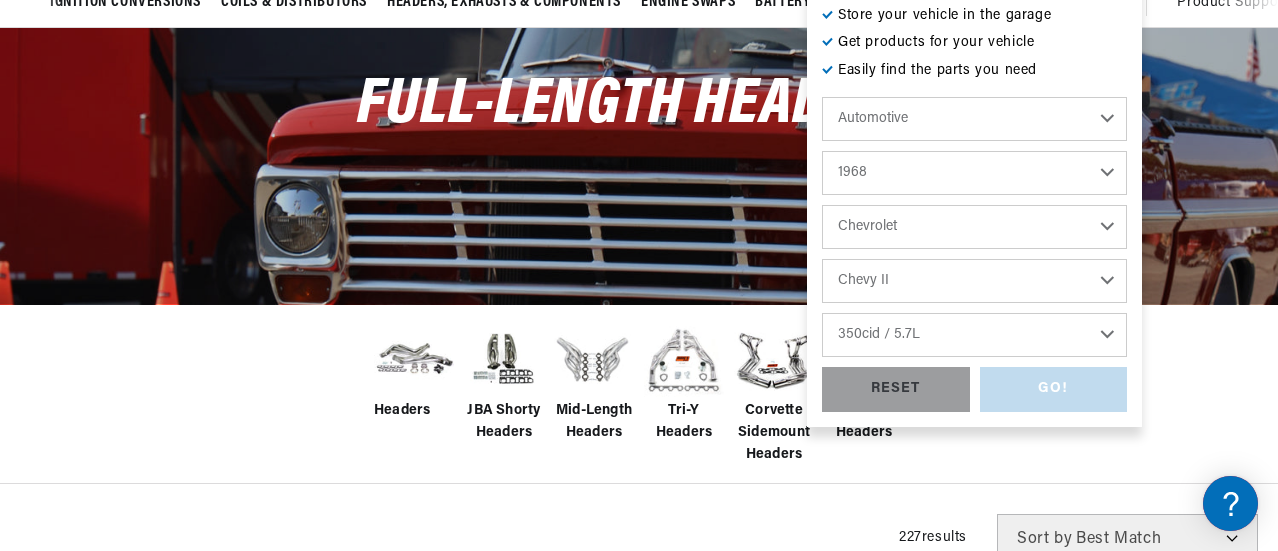 click on "Engine
3.2L
4.6L
153cid / 2.5L
230cid / 3.8L
250cid / 4.1L
305cid / 5.0L
307cid / 5.0L
327cid / 5.3L
327cid / 5.4L
350cid / 5.7L
396cid / 6.5L" at bounding box center (974, 335) 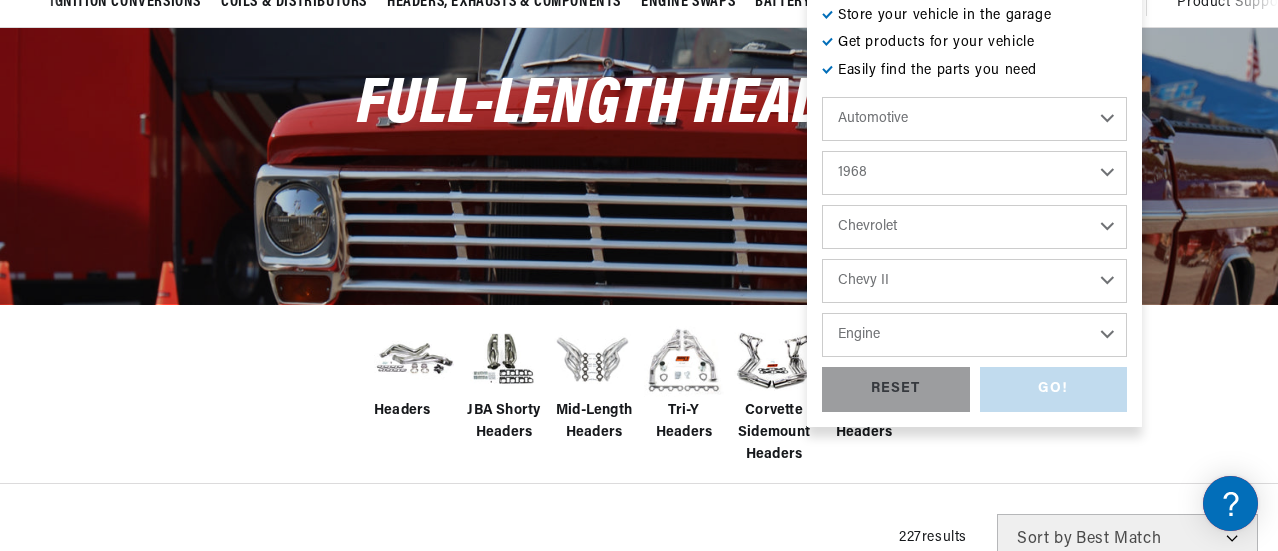 select on "350cid-5.7L" 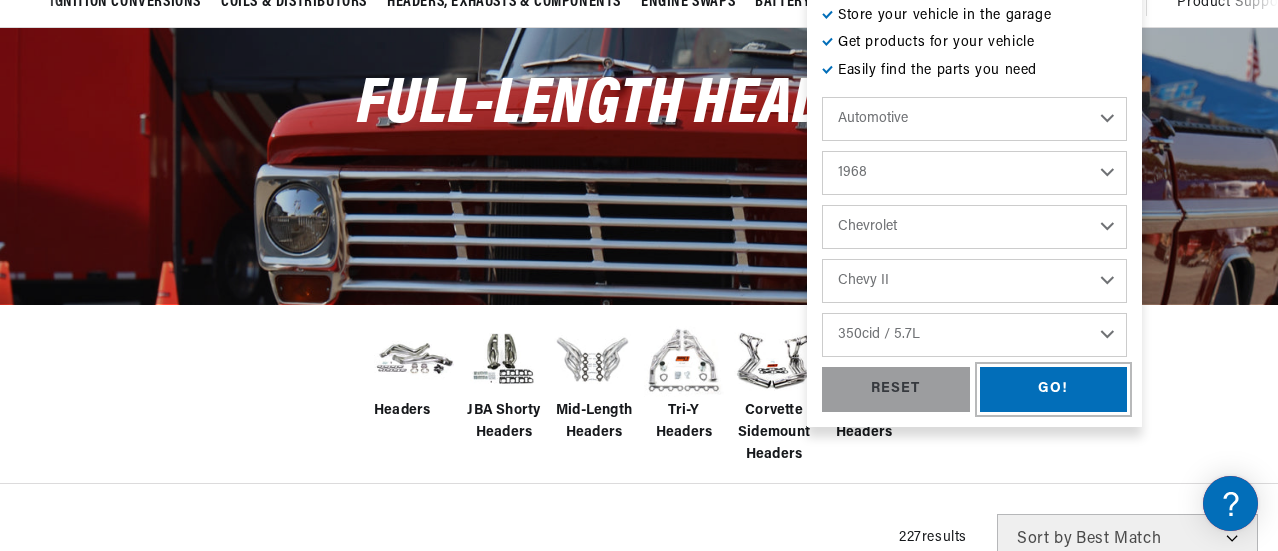 click on "GO!" at bounding box center [1054, 389] 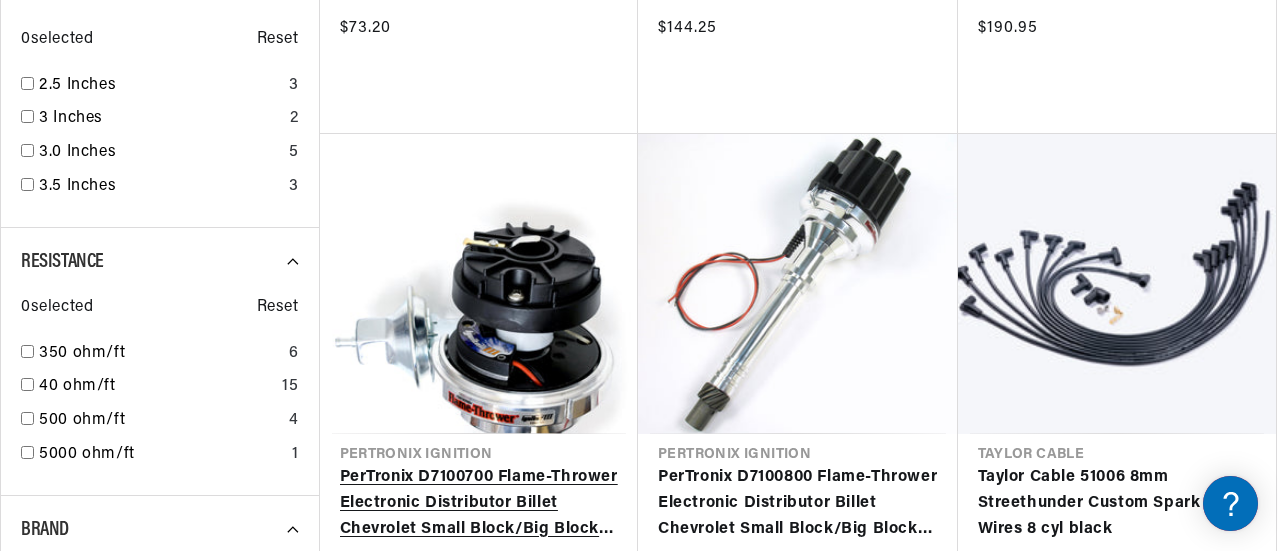 scroll, scrollTop: 2100, scrollLeft: 0, axis: vertical 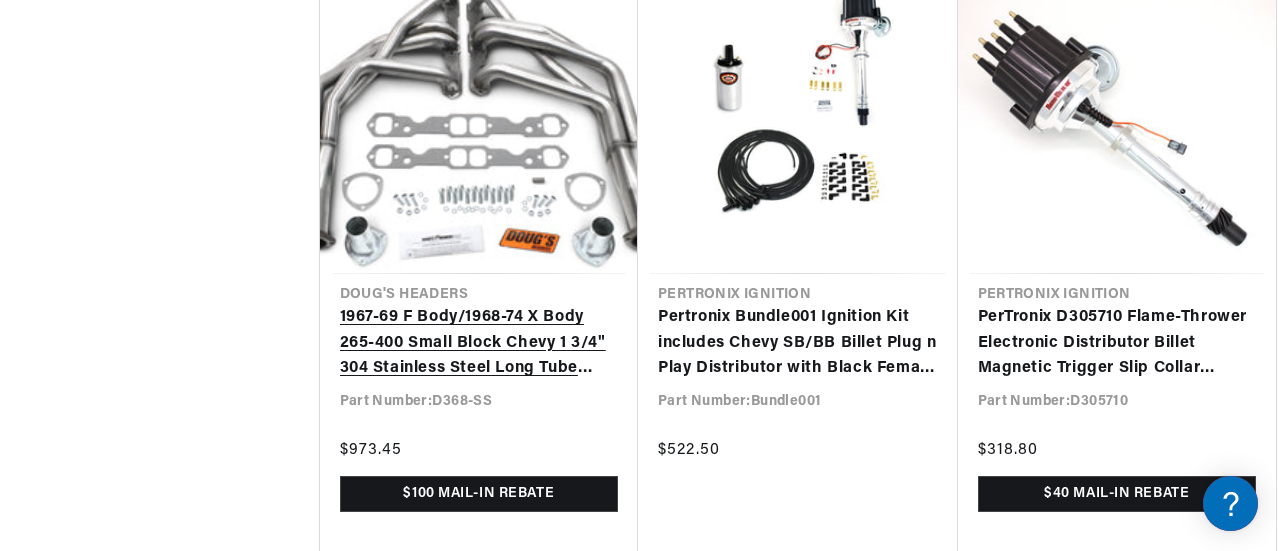click on "1967-69 F Body/1968-74 X Body 265-400 Small Block Chevy 1 3/4" 304 Stainless Steel Long Tube Header with 3" Collector" at bounding box center [479, 343] 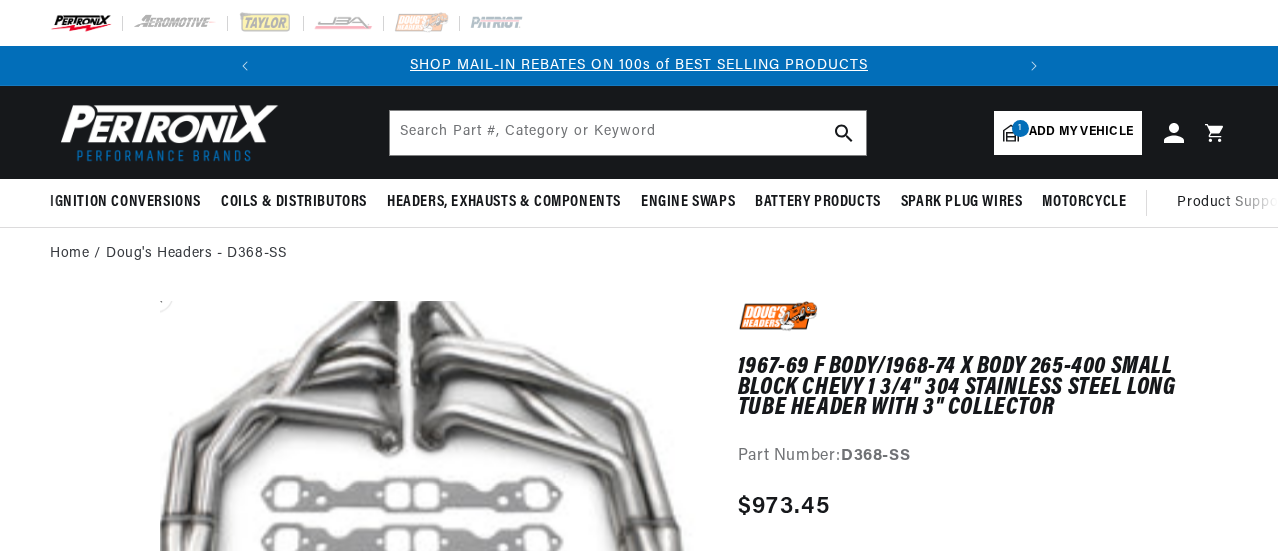 scroll, scrollTop: 0, scrollLeft: 0, axis: both 